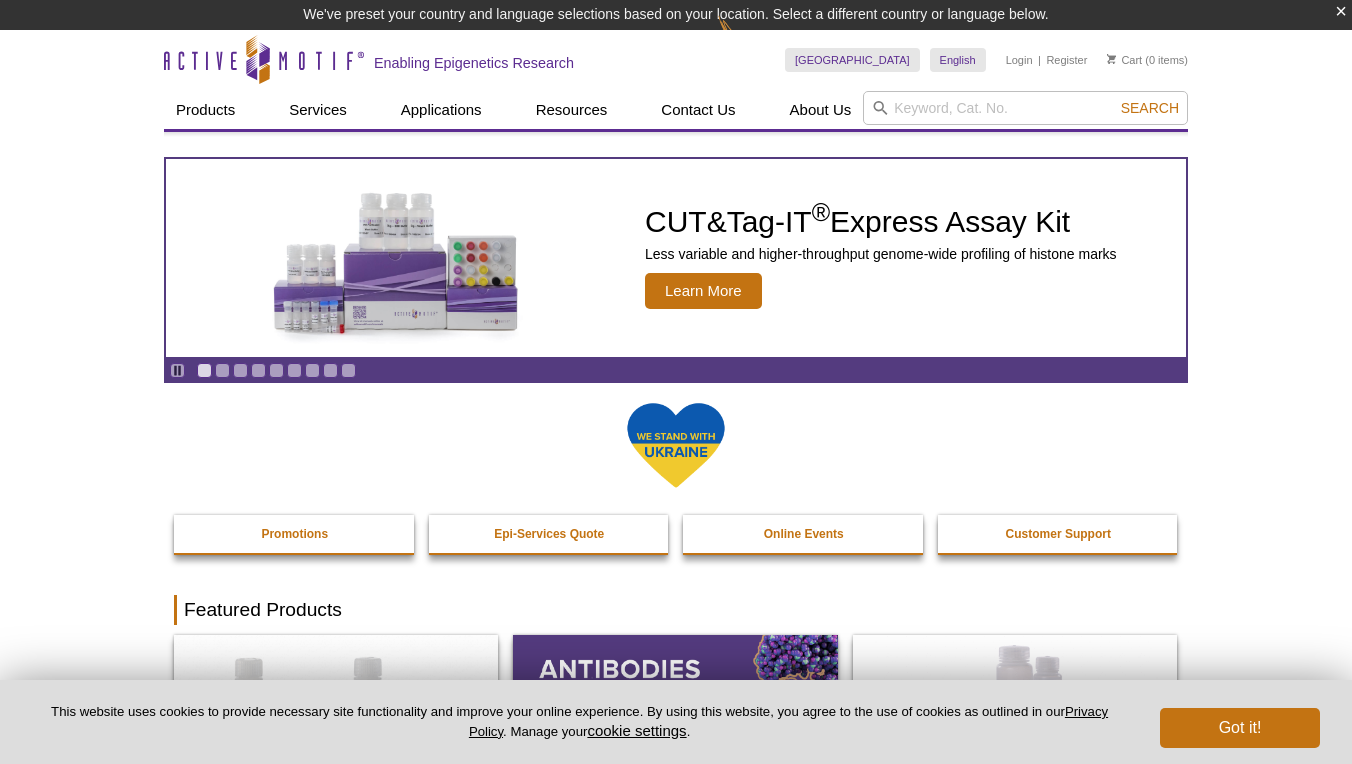 scroll, scrollTop: 0, scrollLeft: 0, axis: both 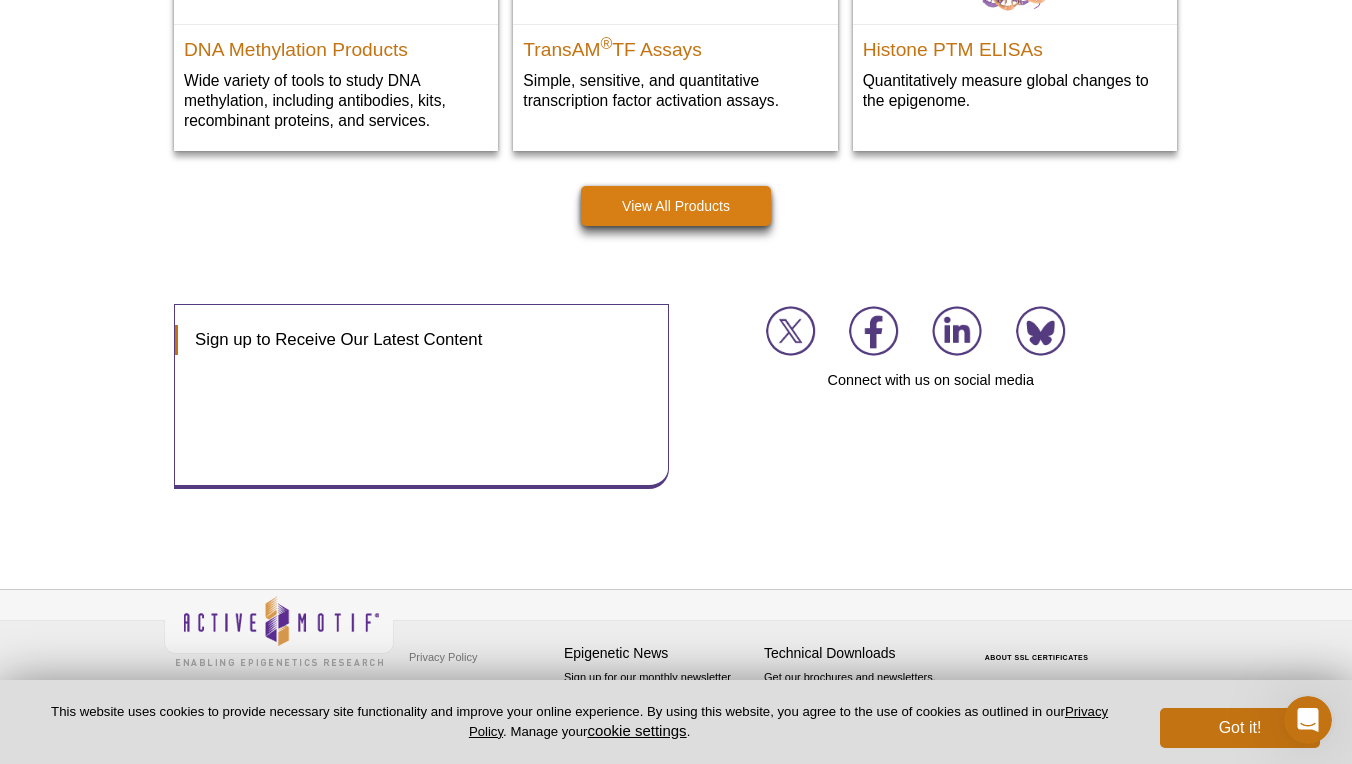 click on "View All Products" at bounding box center [676, 206] 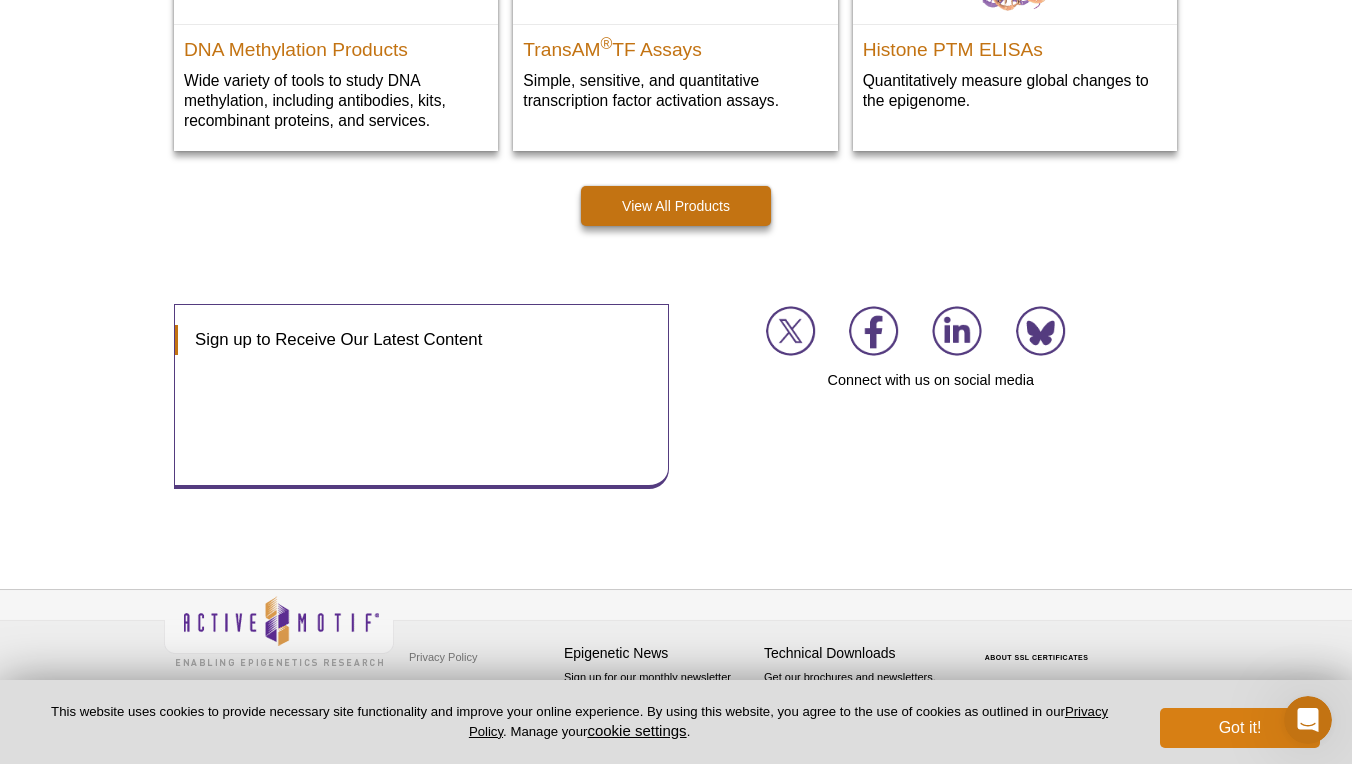 click on "Got it!" at bounding box center [1240, 728] 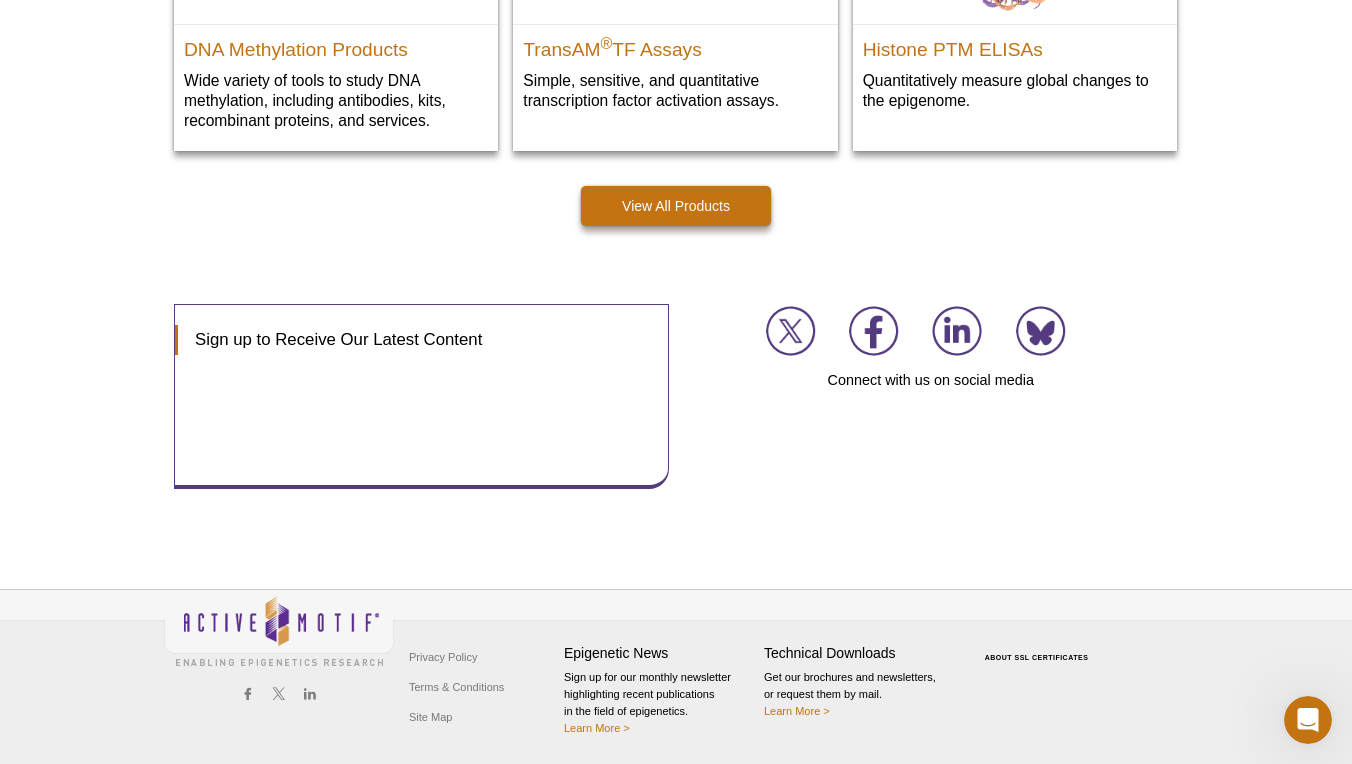 click on "Active Motif Logo
Enabling Epigenetics Research
0
Search
Skip to content
Active Motif Logo
Enabling Epigenetics Research
France
Australia
Austria
Belgium
Brazil
Canada
China" at bounding box center (676, -1124) 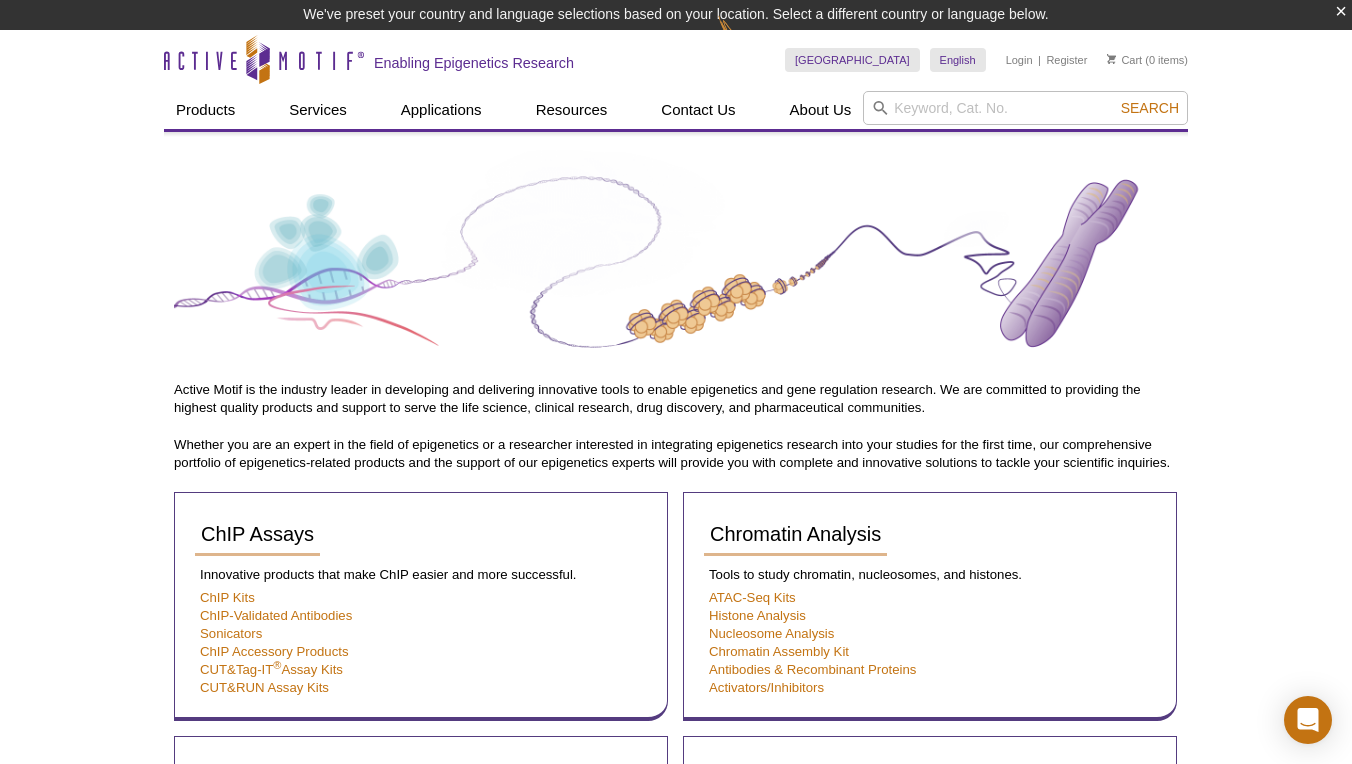 scroll, scrollTop: 0, scrollLeft: 0, axis: both 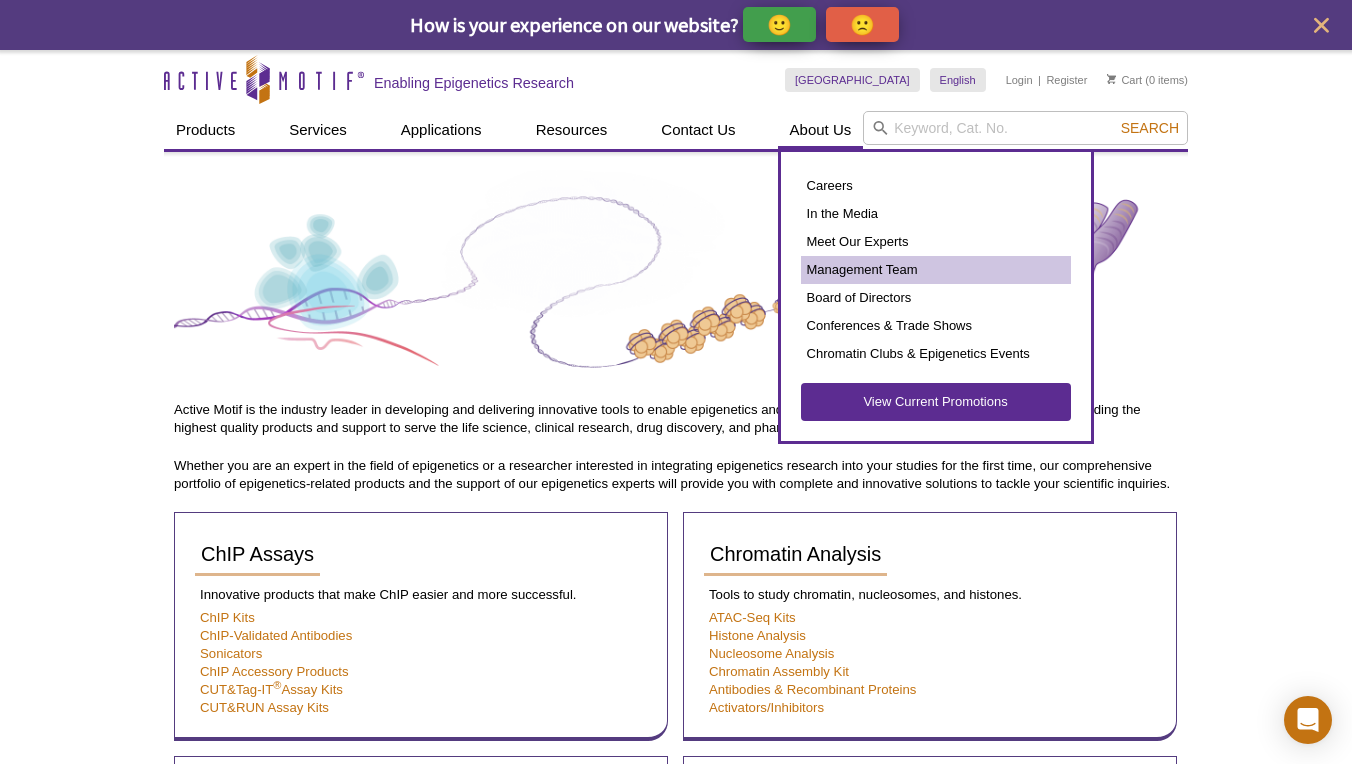 click on "Management Team" at bounding box center [936, 270] 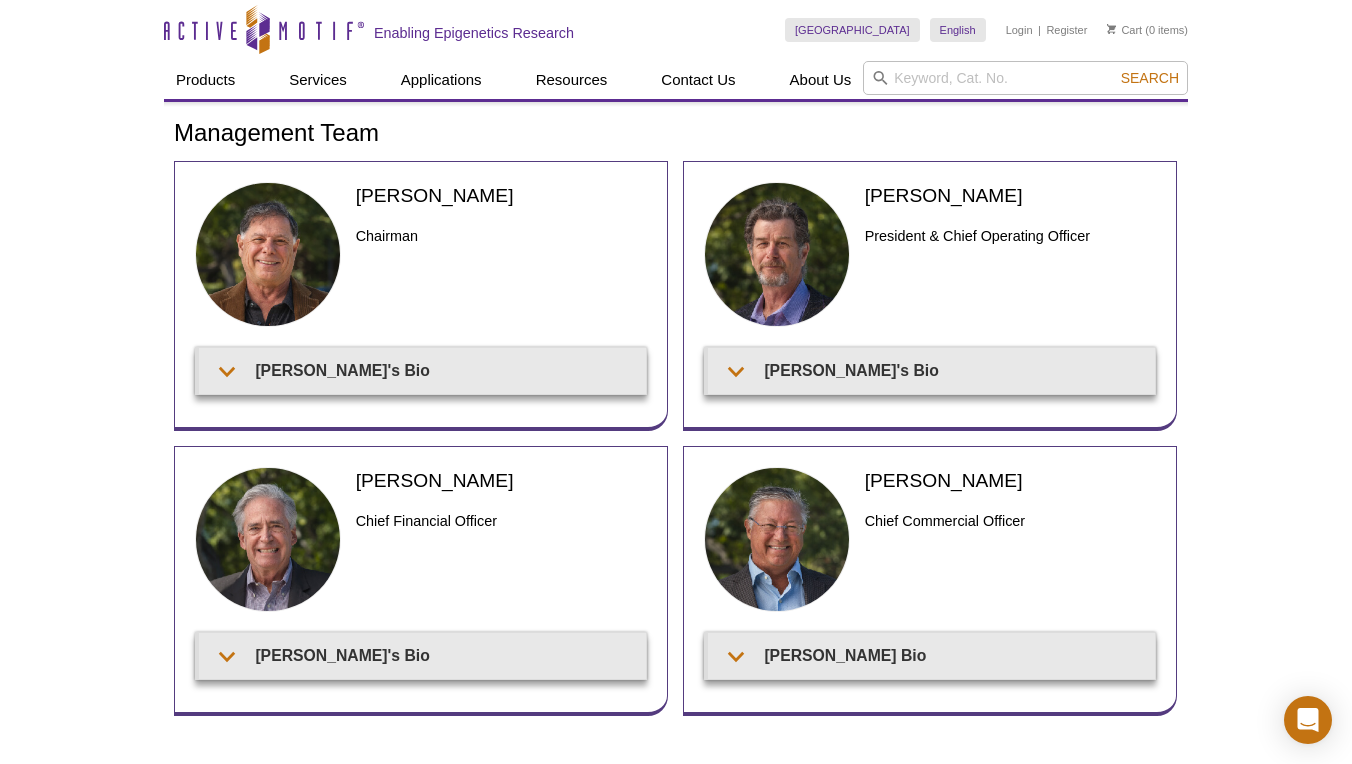 scroll, scrollTop: 0, scrollLeft: 0, axis: both 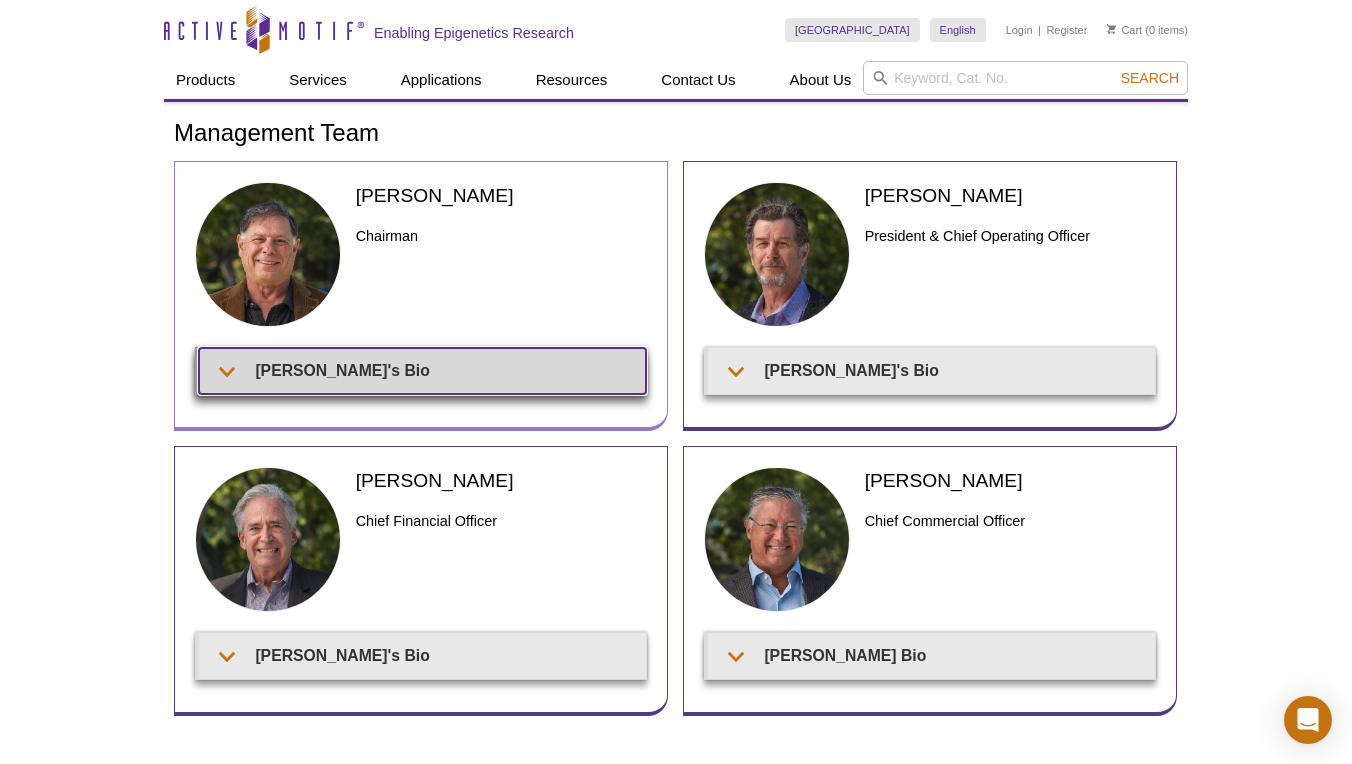 click on "[PERSON_NAME]'s Bio" at bounding box center (422, 370) 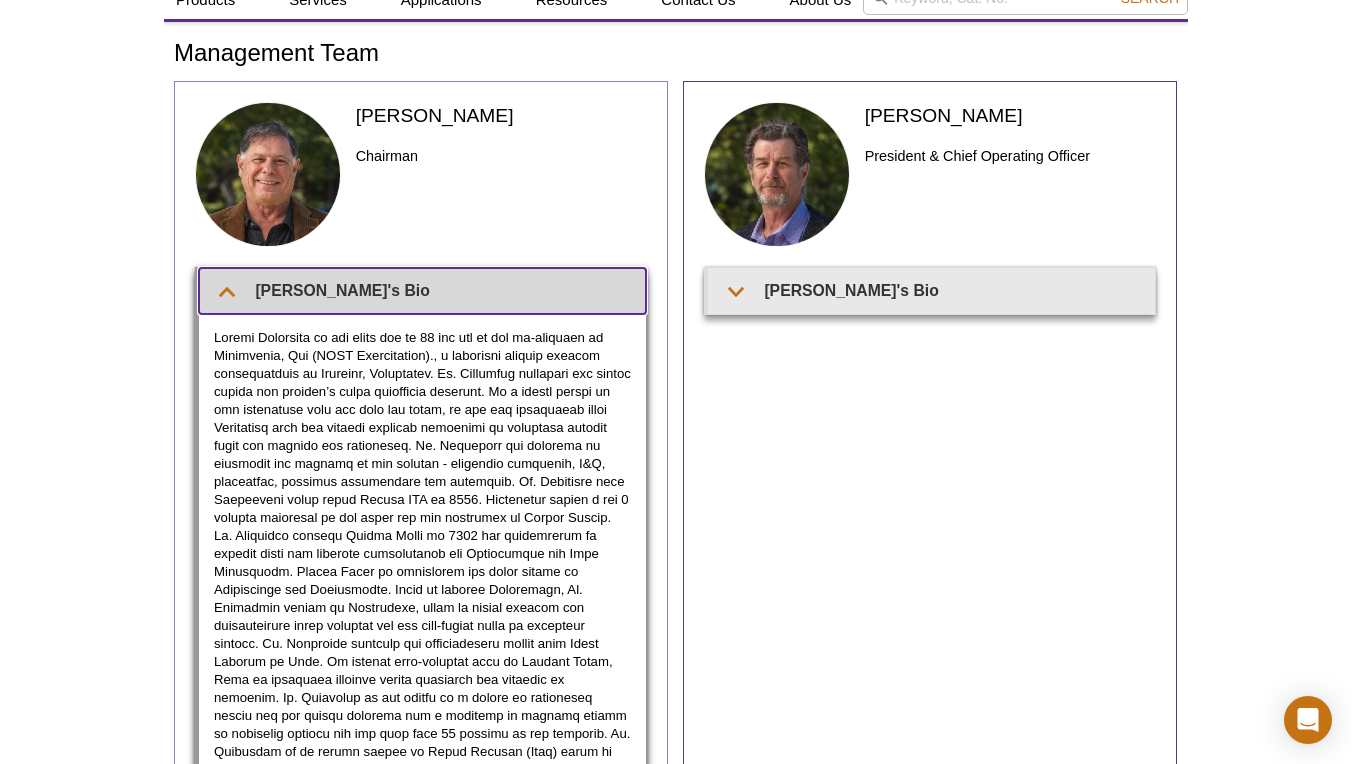 scroll, scrollTop: 111, scrollLeft: 0, axis: vertical 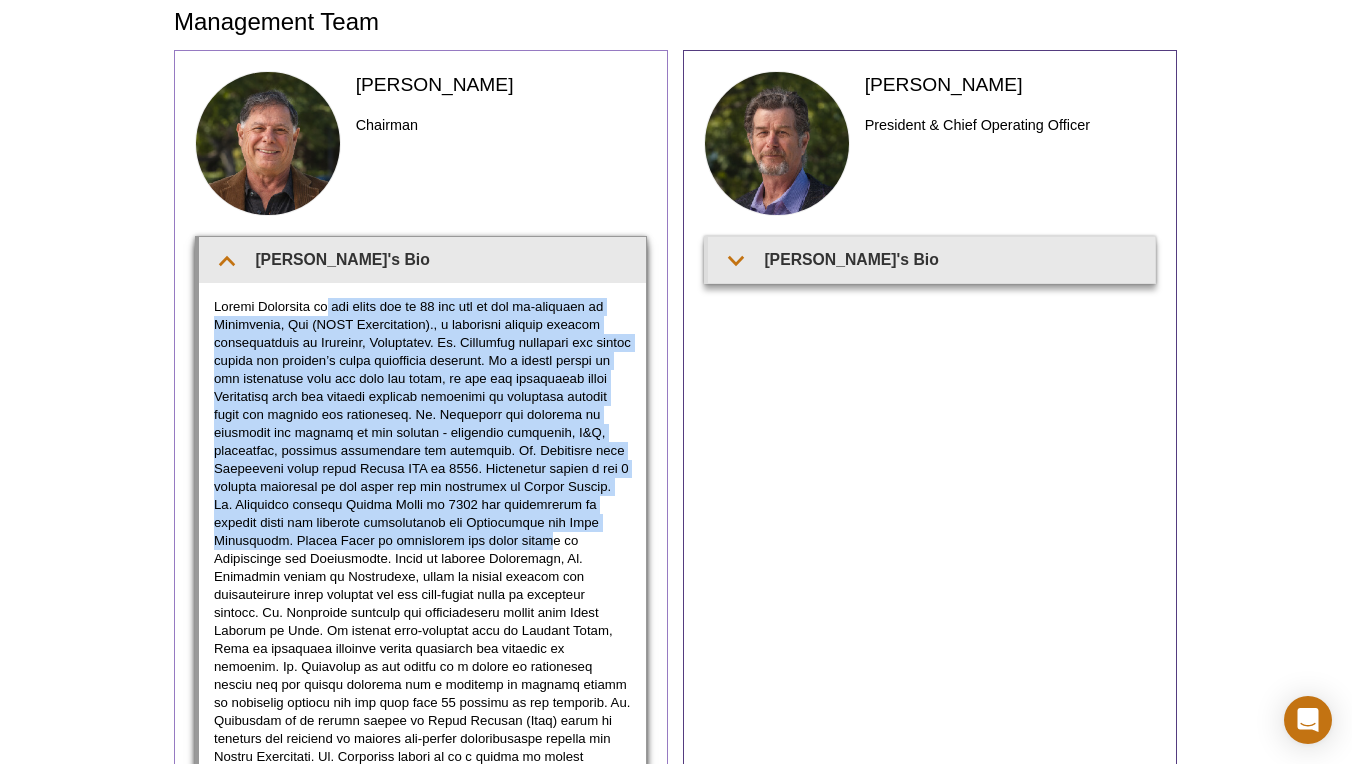 drag, startPoint x: 338, startPoint y: 304, endPoint x: 526, endPoint y: 534, distance: 297.05893 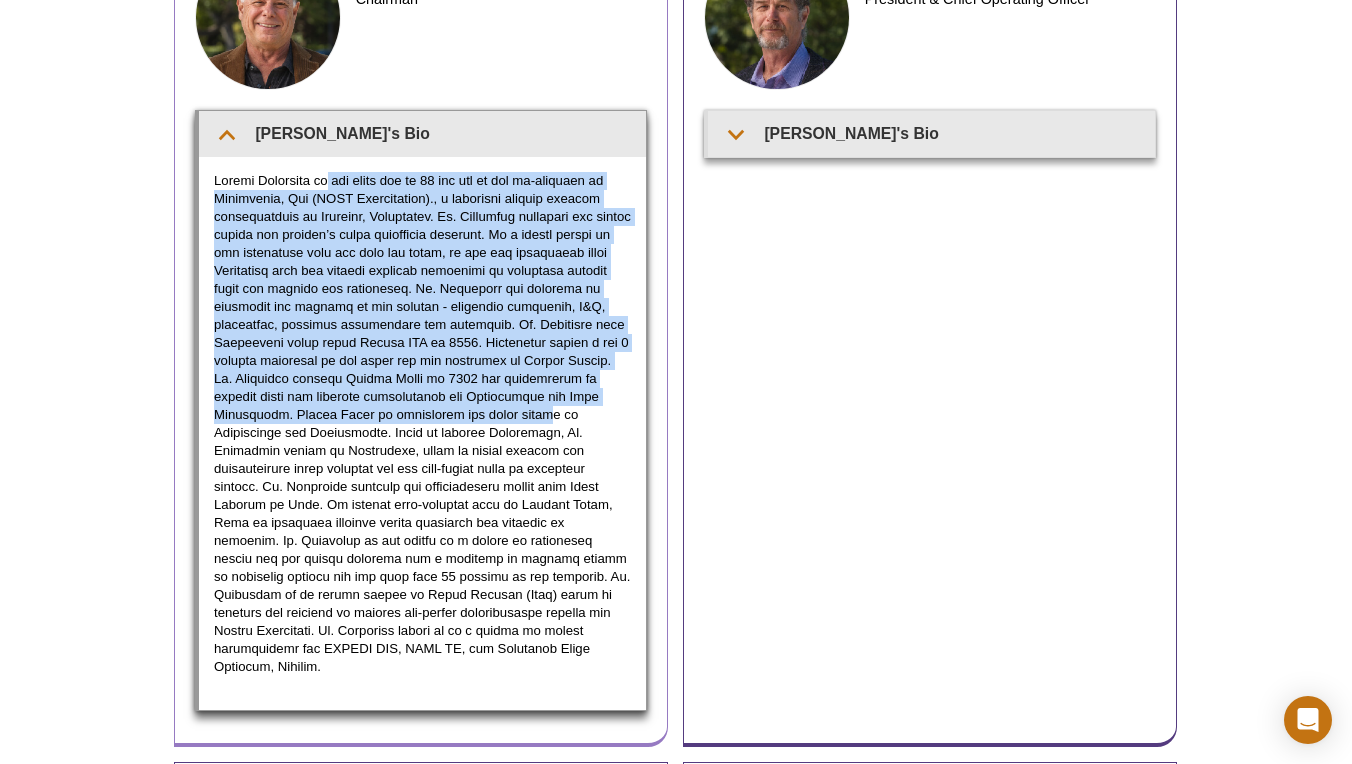 scroll, scrollTop: 238, scrollLeft: 0, axis: vertical 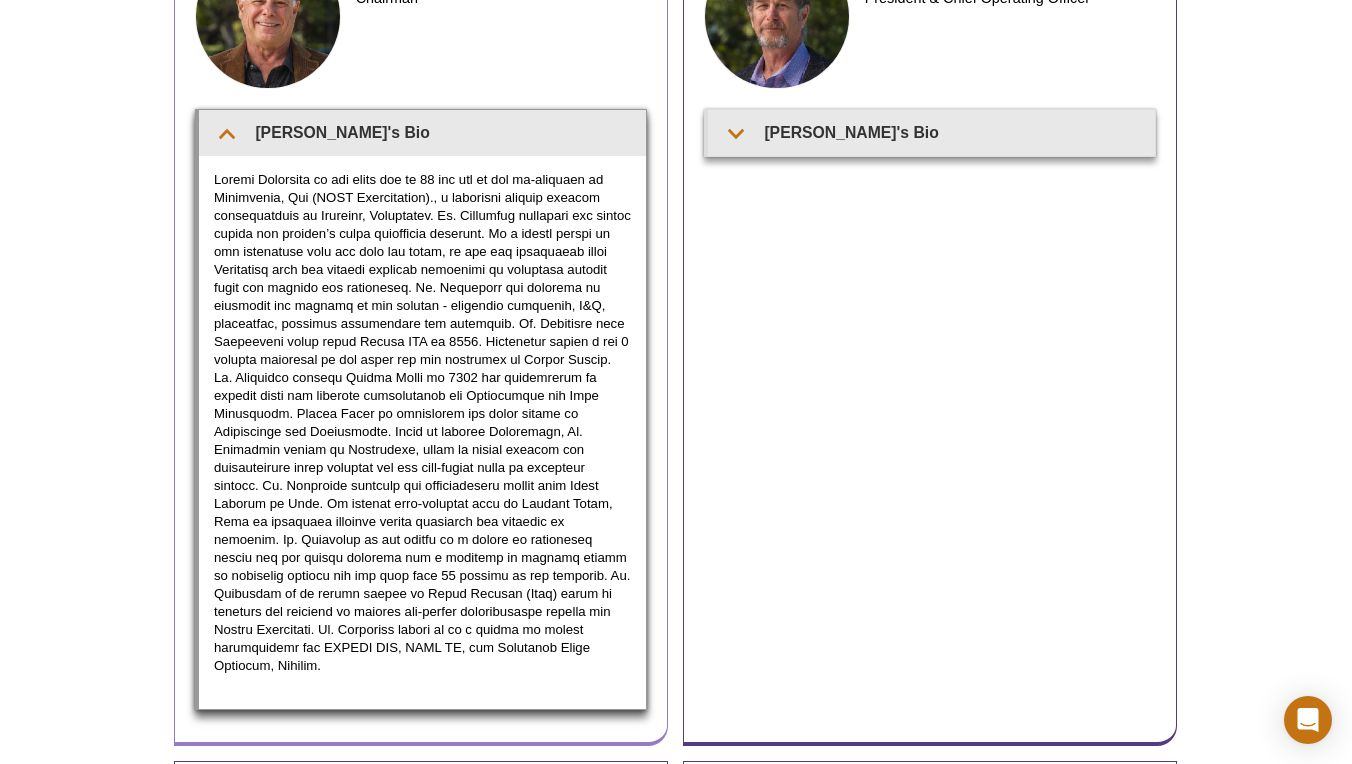 click at bounding box center (422, 423) 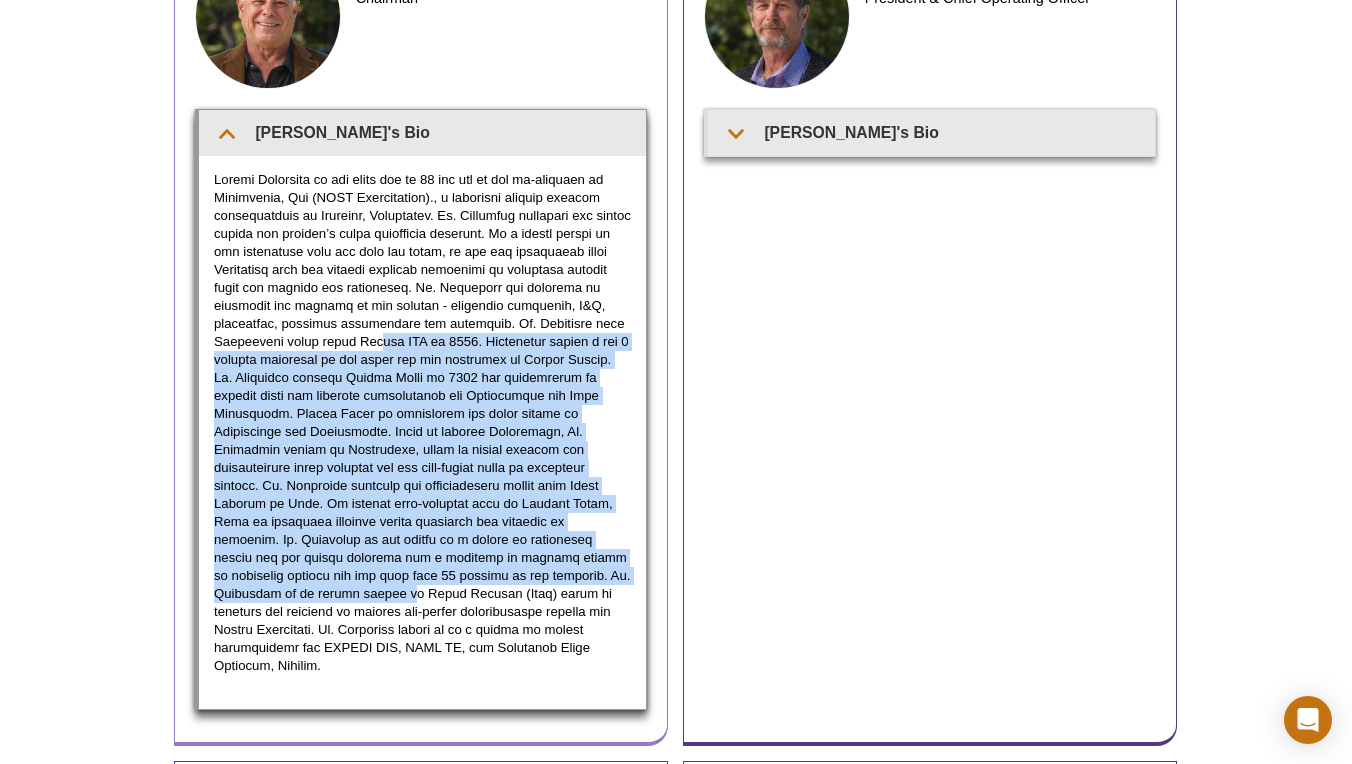 drag, startPoint x: 380, startPoint y: 346, endPoint x: 565, endPoint y: 569, distance: 289.74817 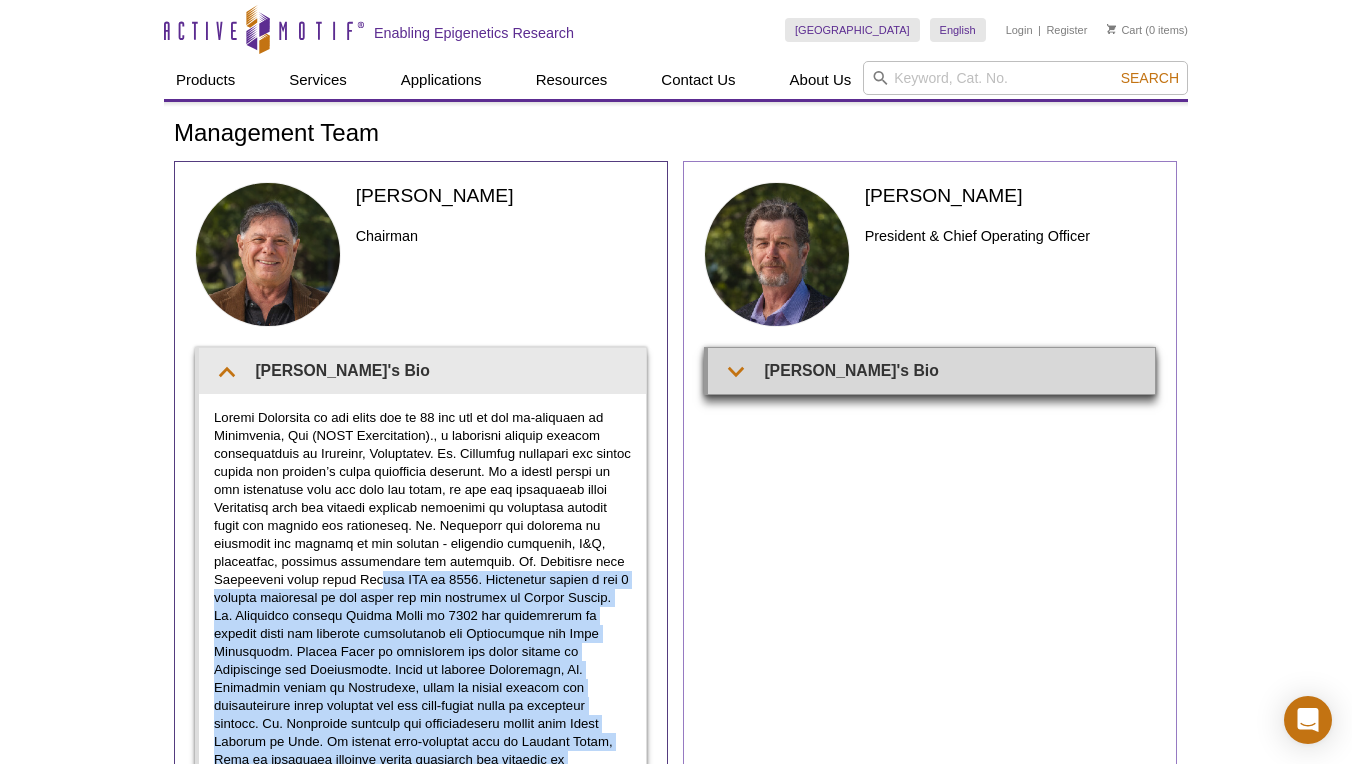 scroll, scrollTop: 0, scrollLeft: 0, axis: both 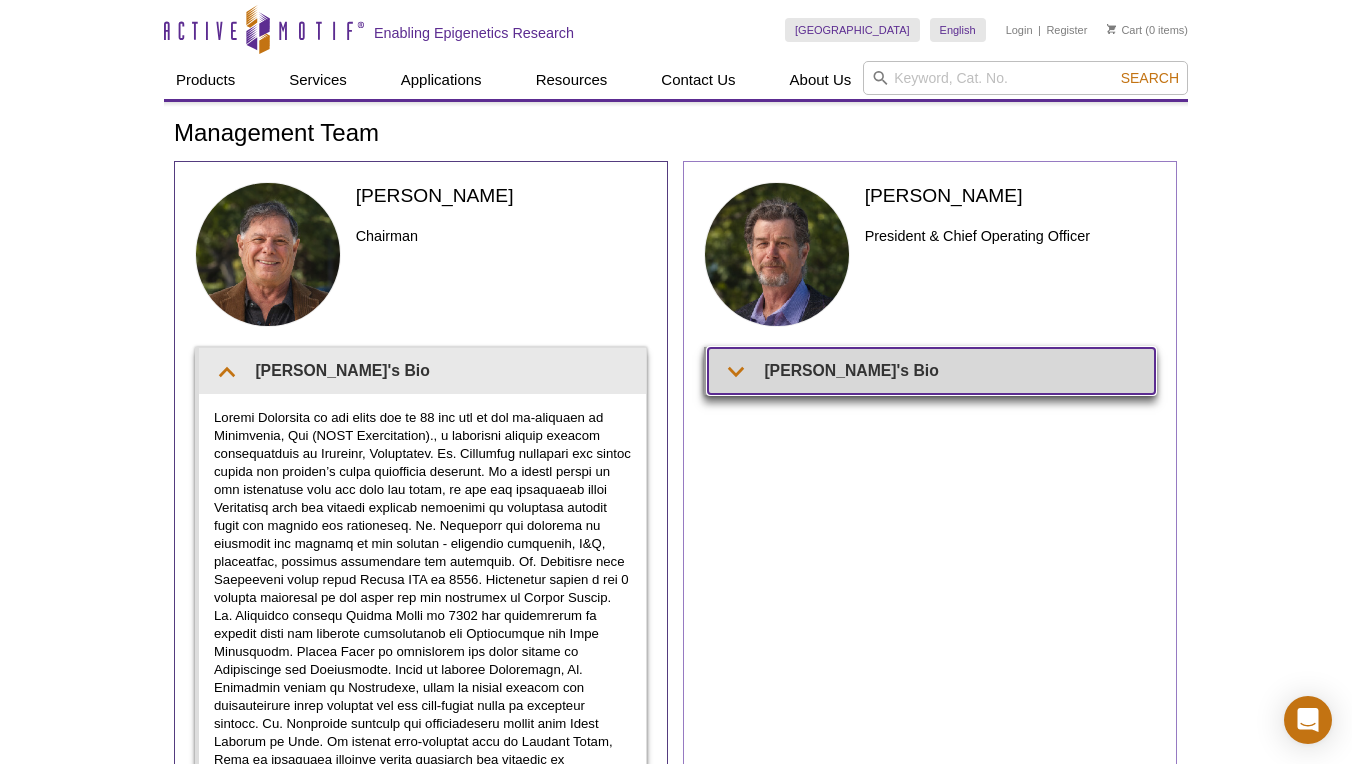 click on "[PERSON_NAME]'s Bio" at bounding box center (931, 370) 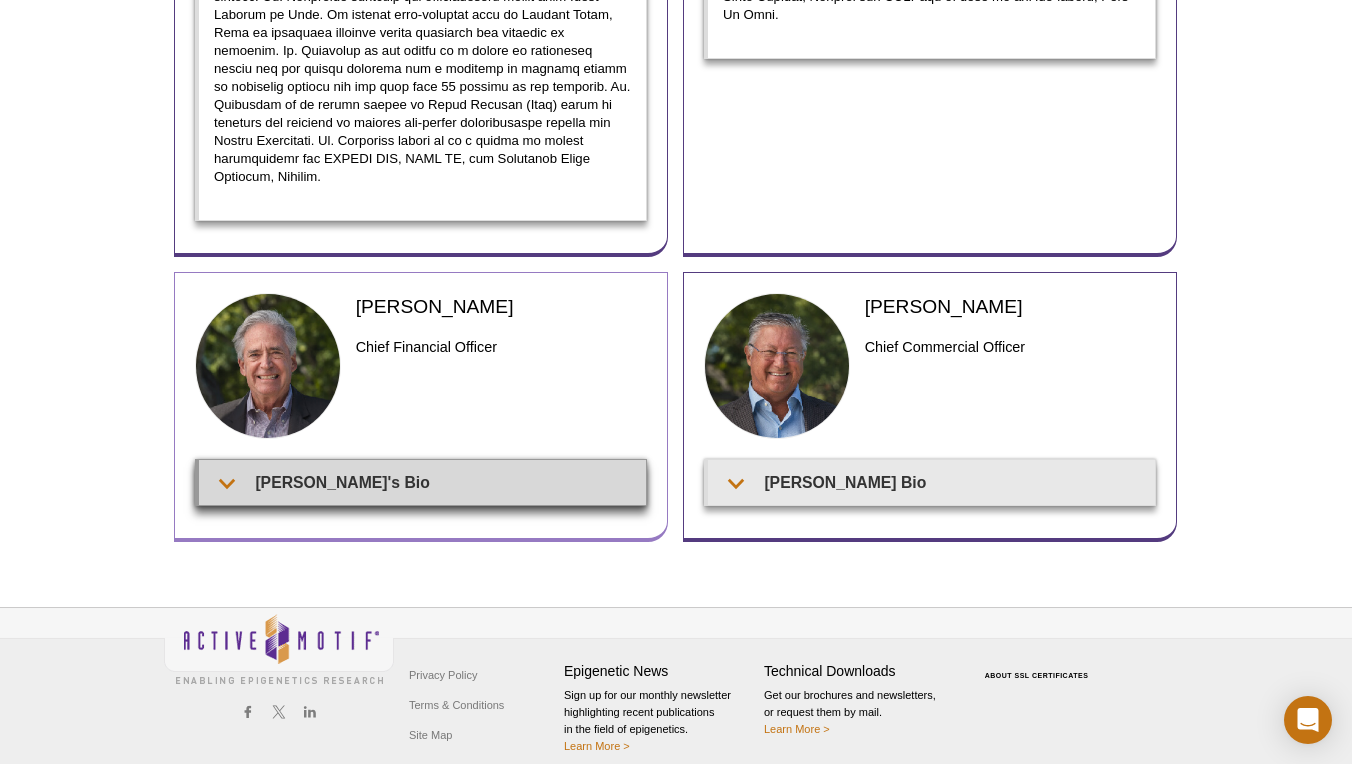 scroll, scrollTop: 726, scrollLeft: 0, axis: vertical 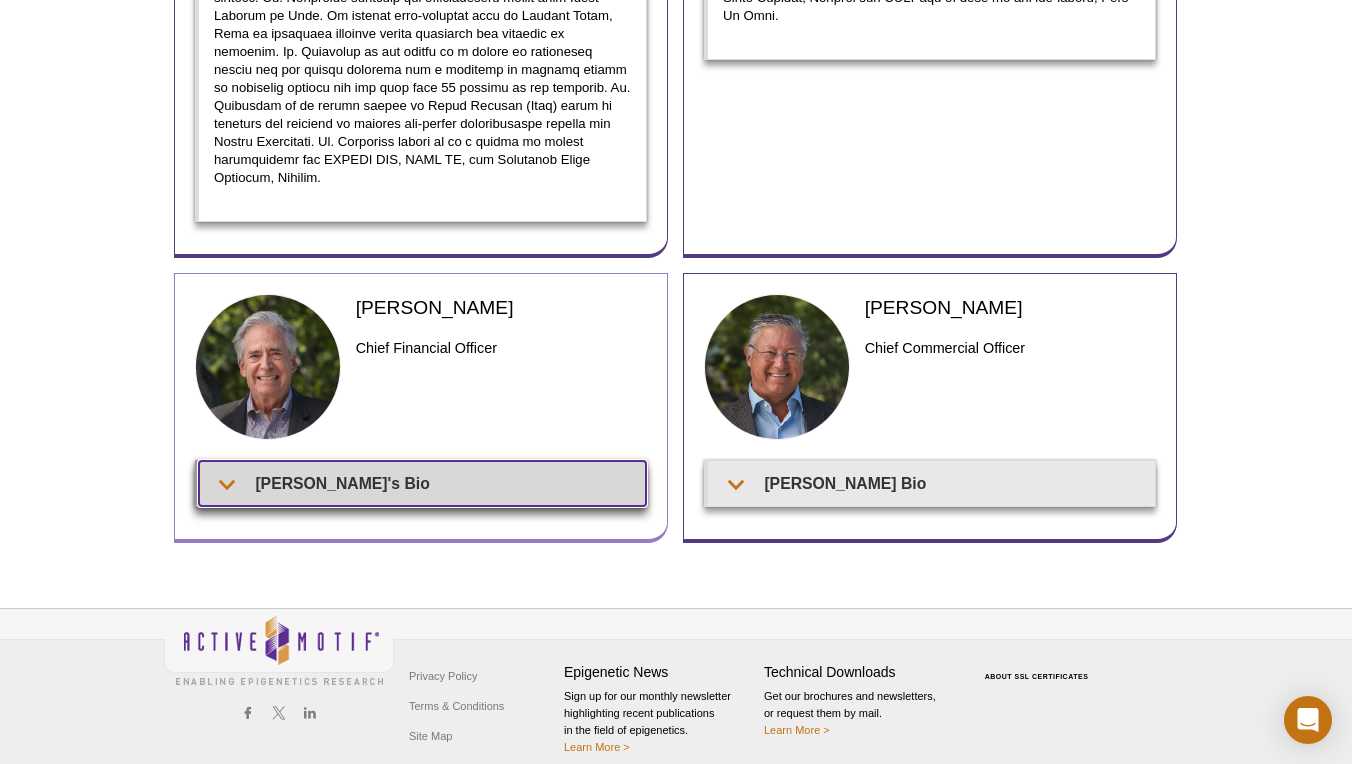 click on "[PERSON_NAME]'s Bio" at bounding box center [422, 483] 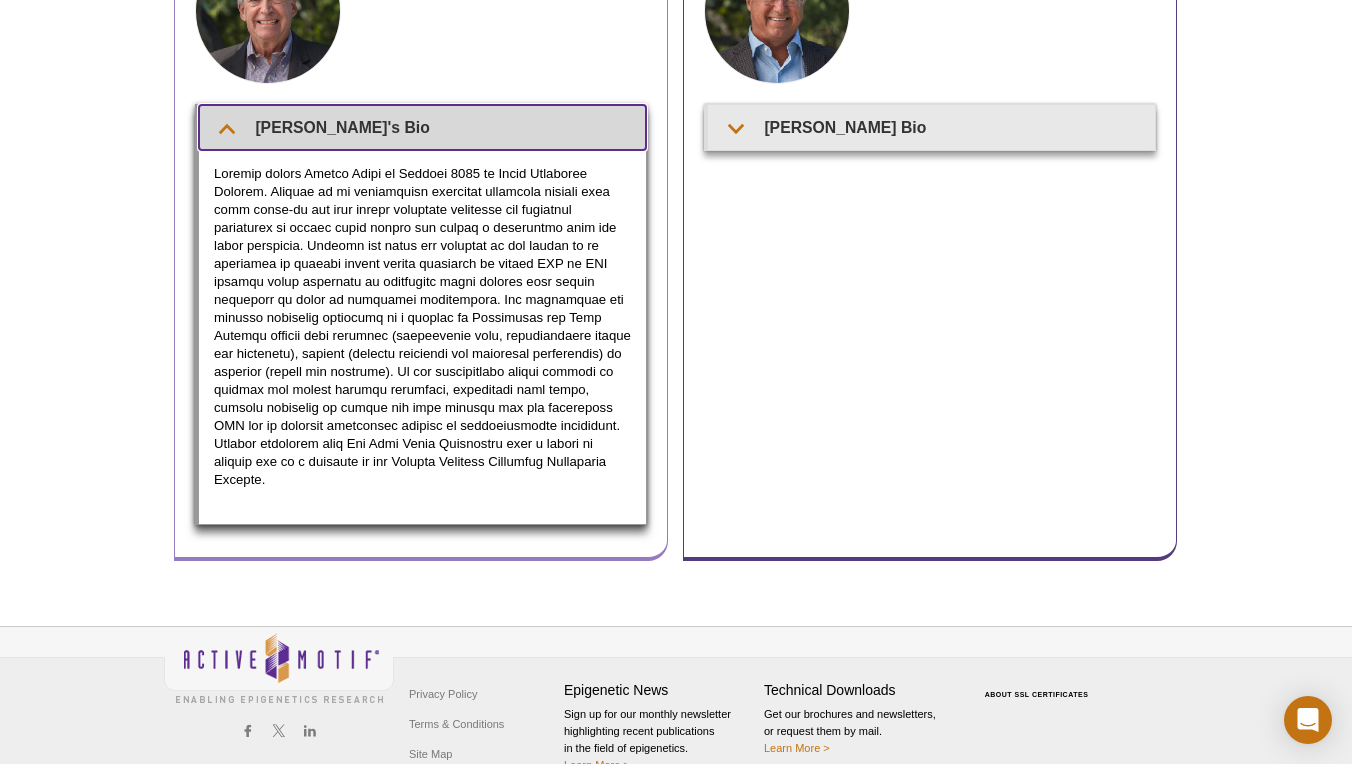 scroll, scrollTop: 1081, scrollLeft: 0, axis: vertical 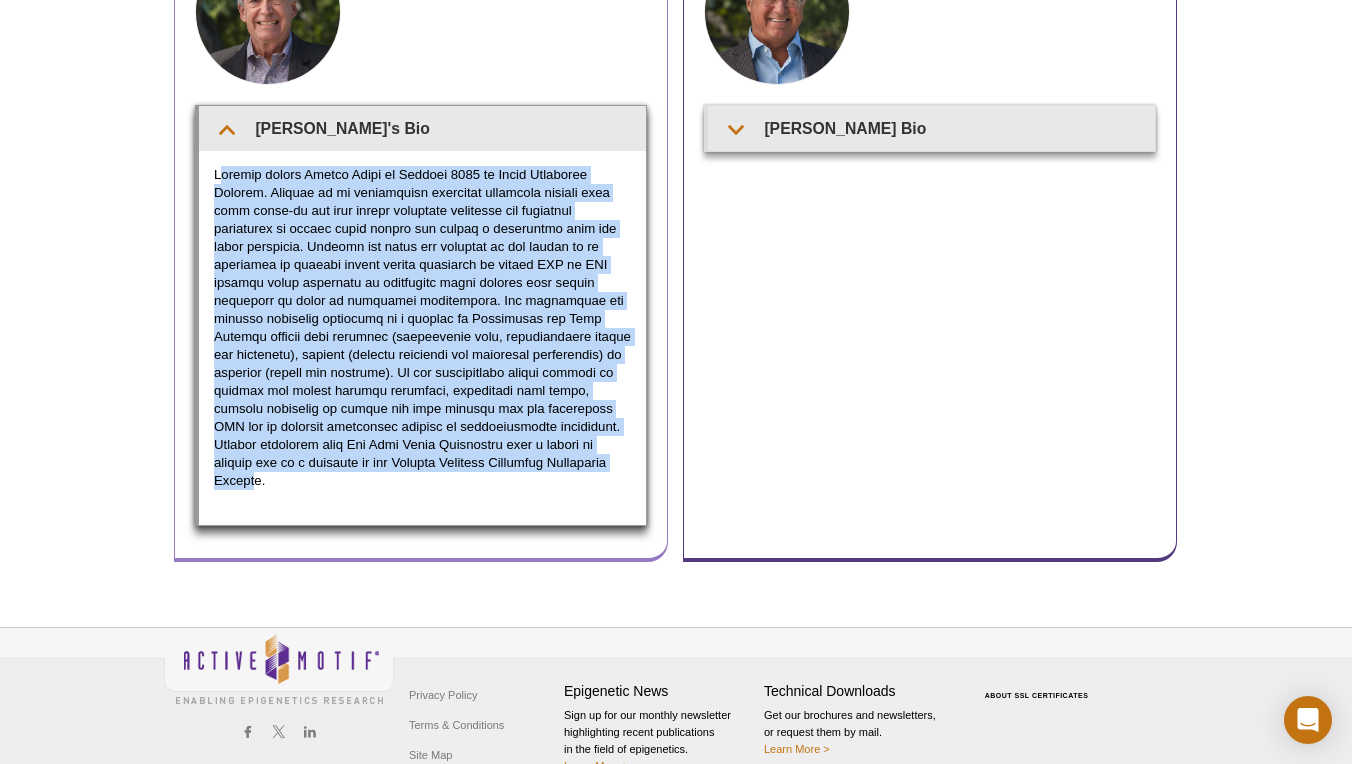 drag, startPoint x: 225, startPoint y: 155, endPoint x: 579, endPoint y: 451, distance: 461.44556 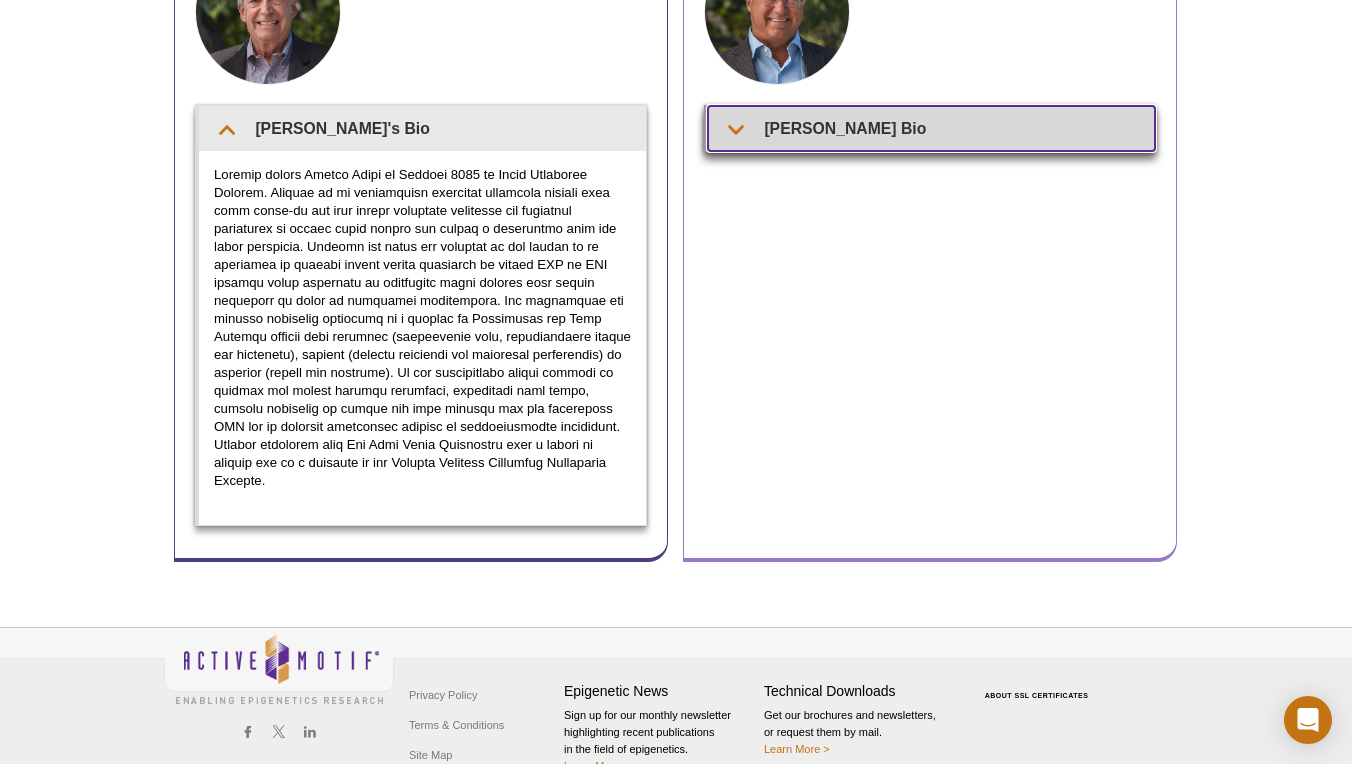 click on "[PERSON_NAME] Bio" at bounding box center (931, 128) 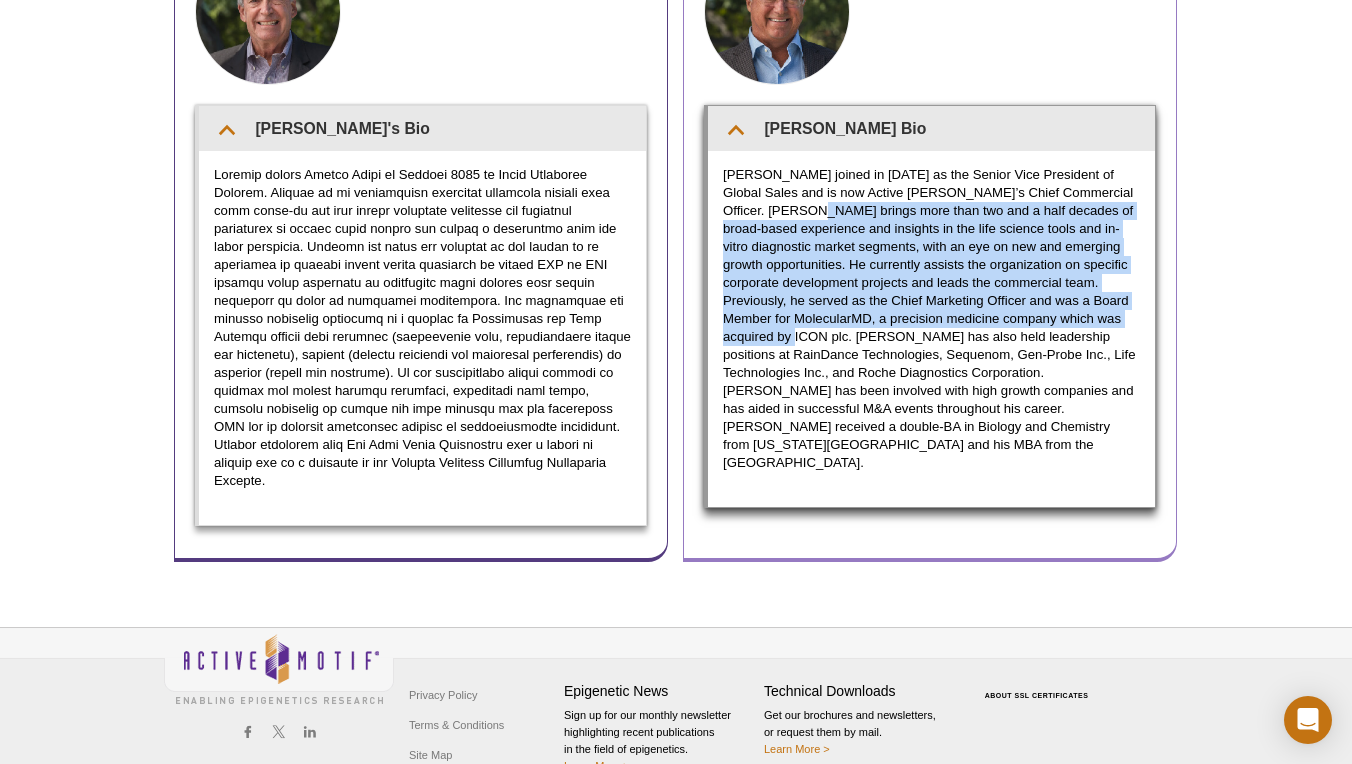 drag, startPoint x: 757, startPoint y: 187, endPoint x: 1116, endPoint y: 298, distance: 375.76855 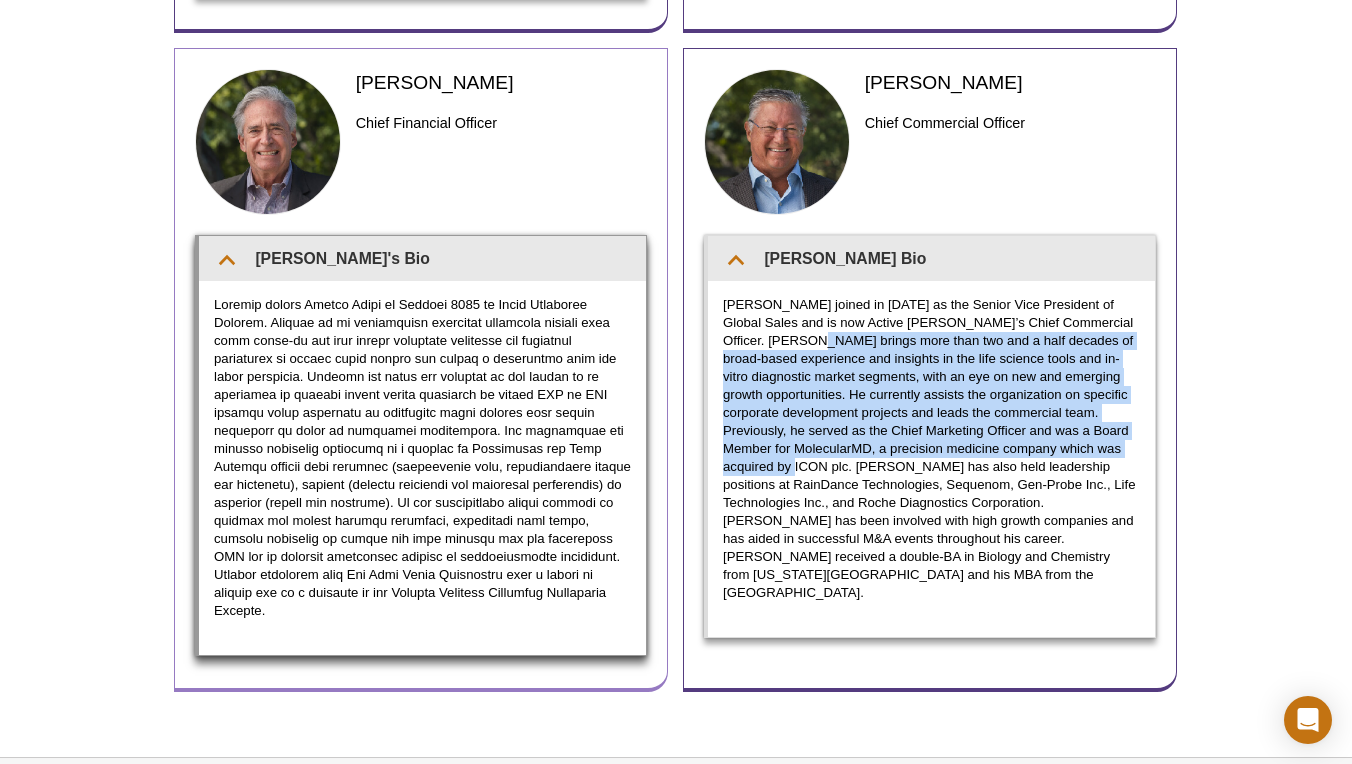 scroll, scrollTop: 952, scrollLeft: 0, axis: vertical 